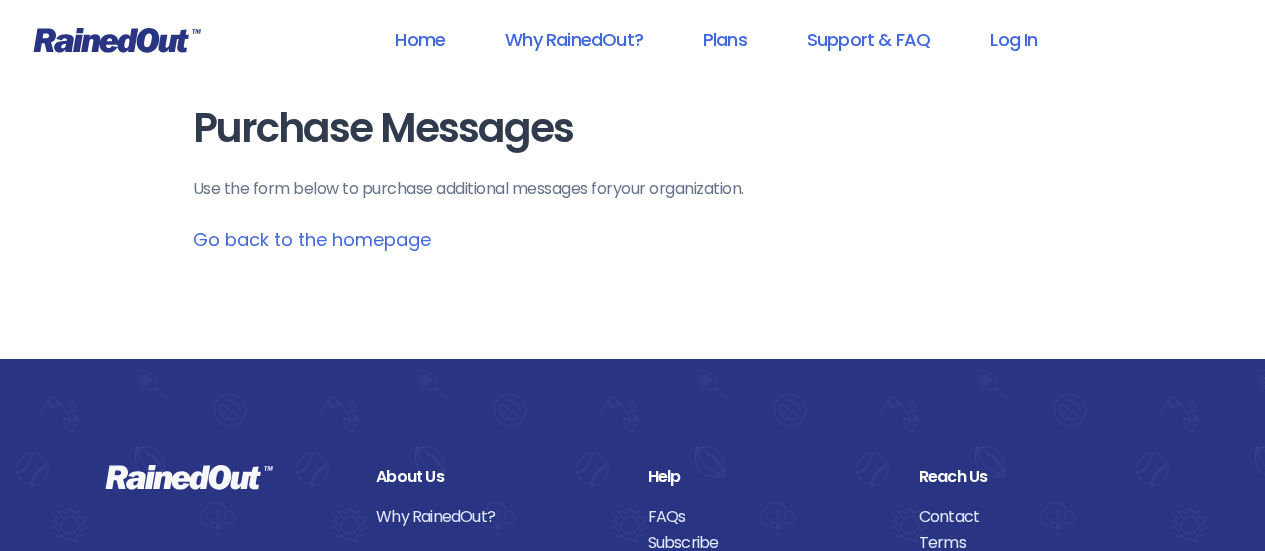 scroll, scrollTop: 0, scrollLeft: 0, axis: both 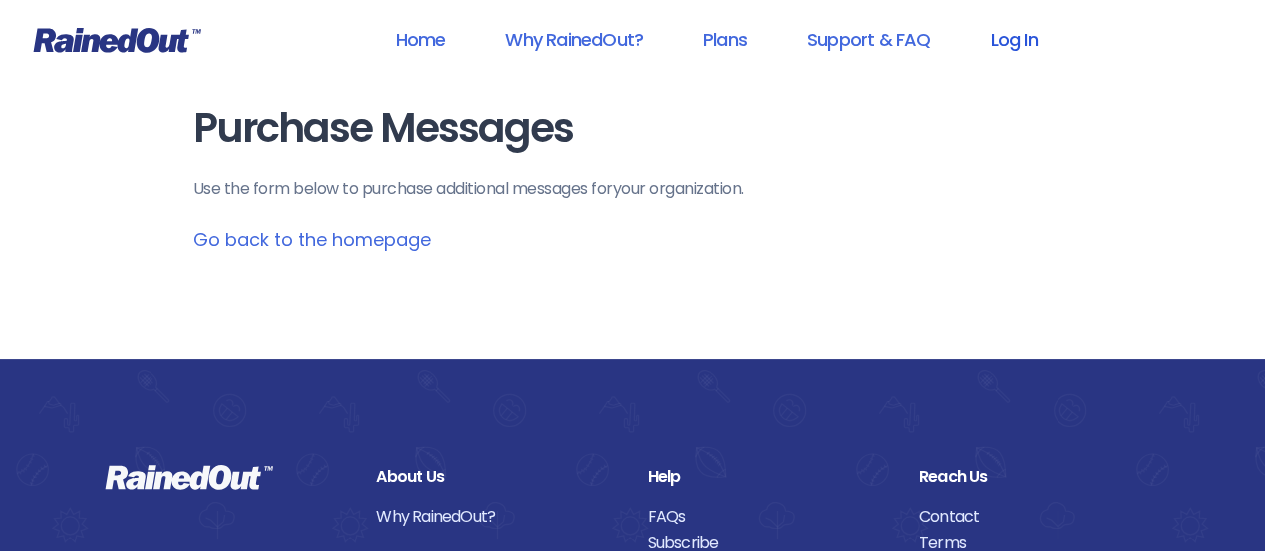 click on "Log In" at bounding box center (1013, 39) 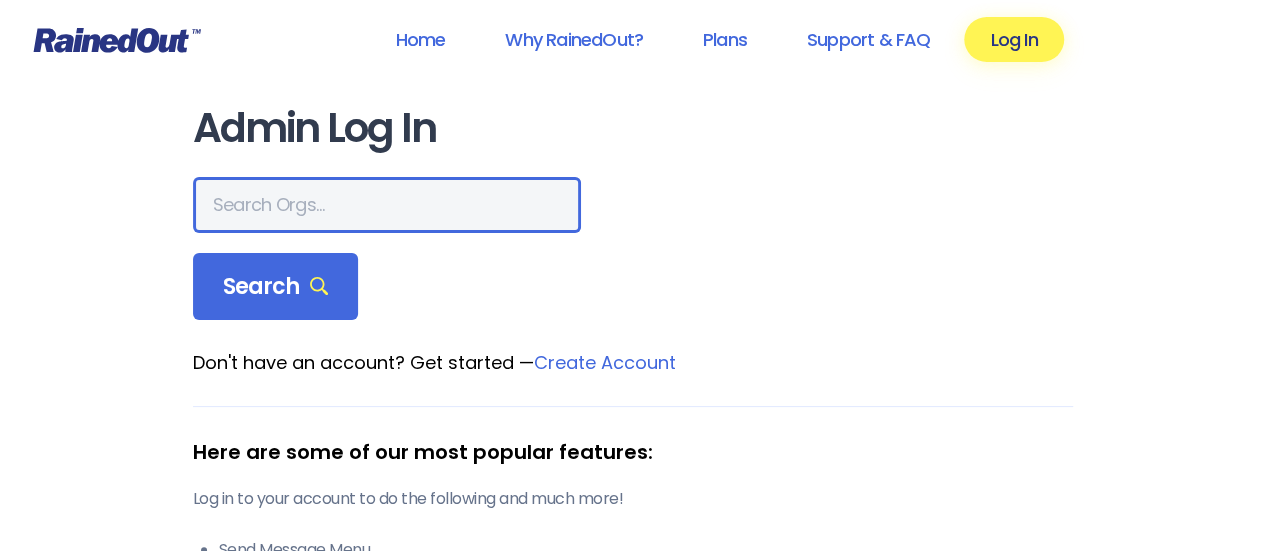 click at bounding box center [387, 205] 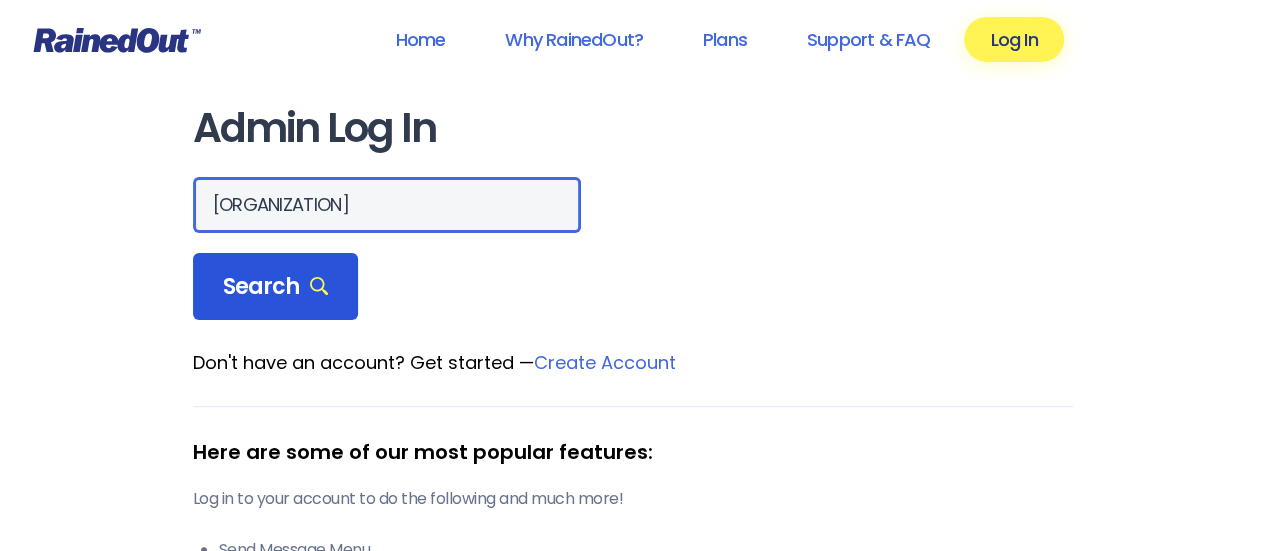 type on "[ORGANIZATION]" 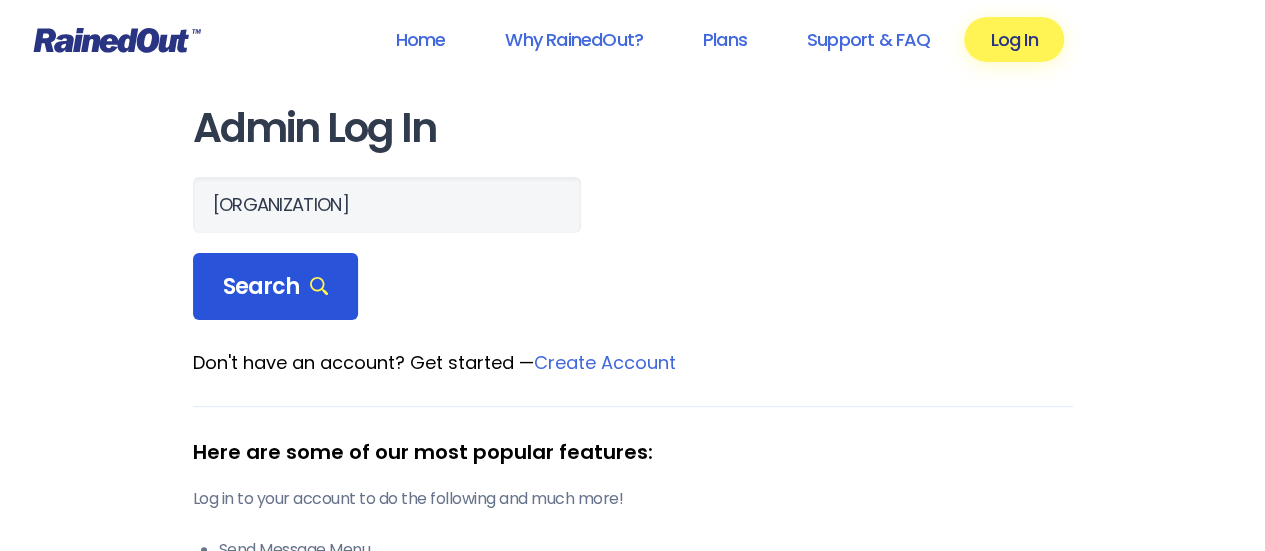 click on "Search" at bounding box center [276, 287] 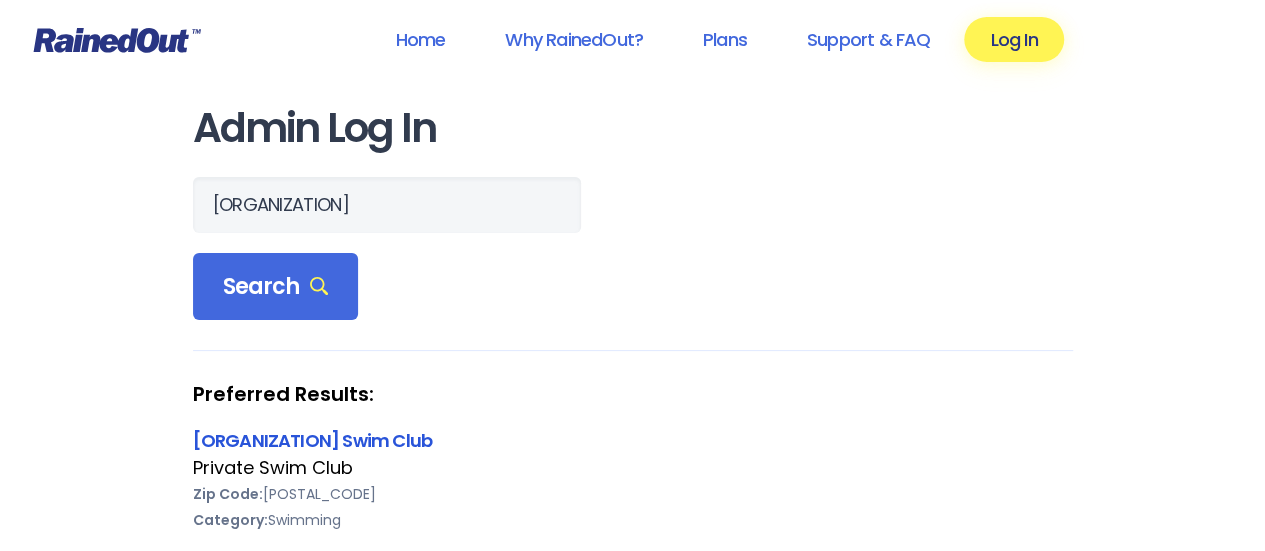 click on "[ORGANIZATION] Swim Club" at bounding box center (313, 440) 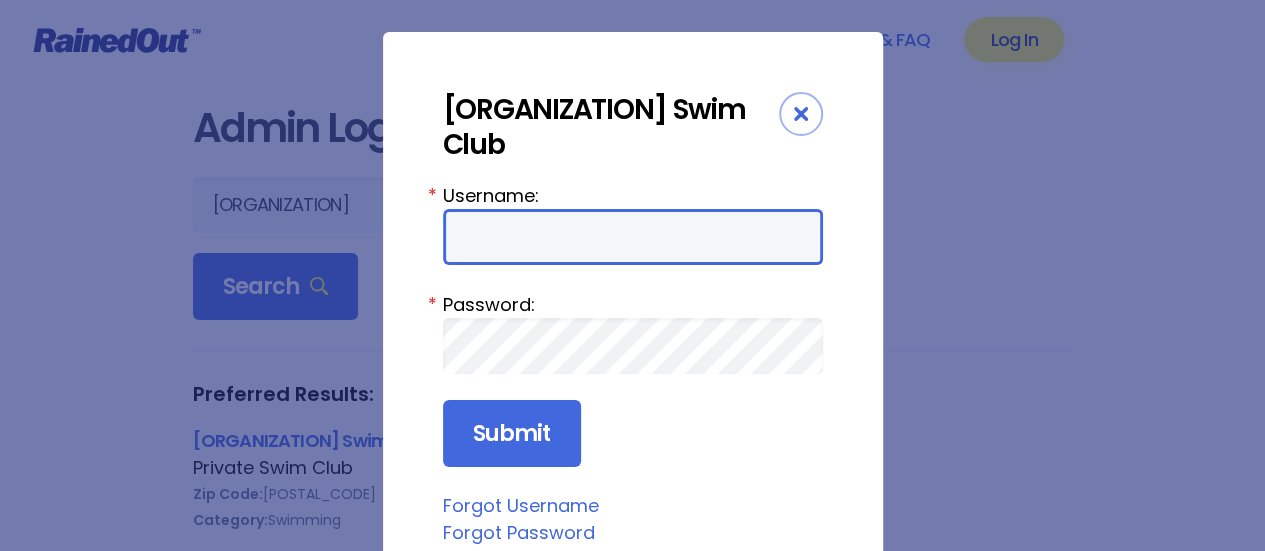 click on "Username:" at bounding box center (633, 237) 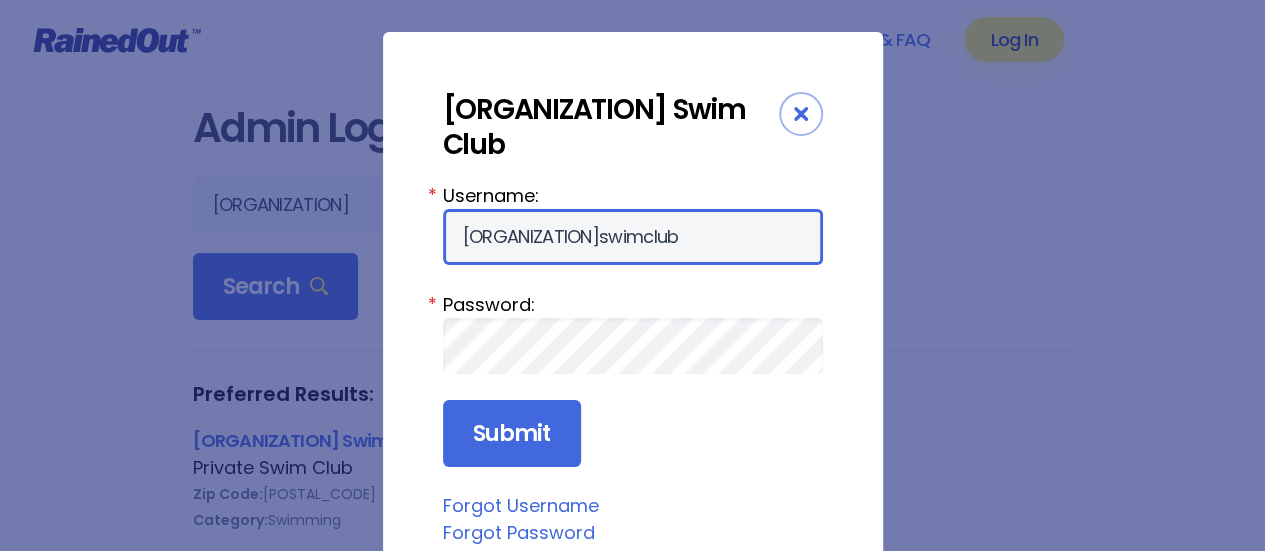 type on "[ORGANIZATION]swimclub" 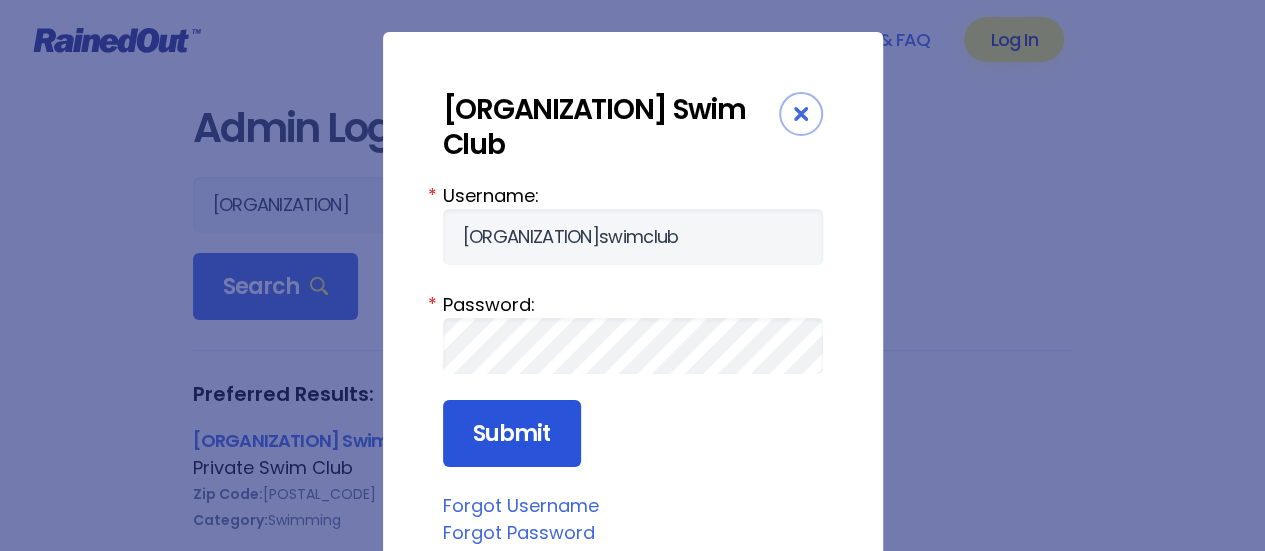 click on "Submit" at bounding box center [512, 434] 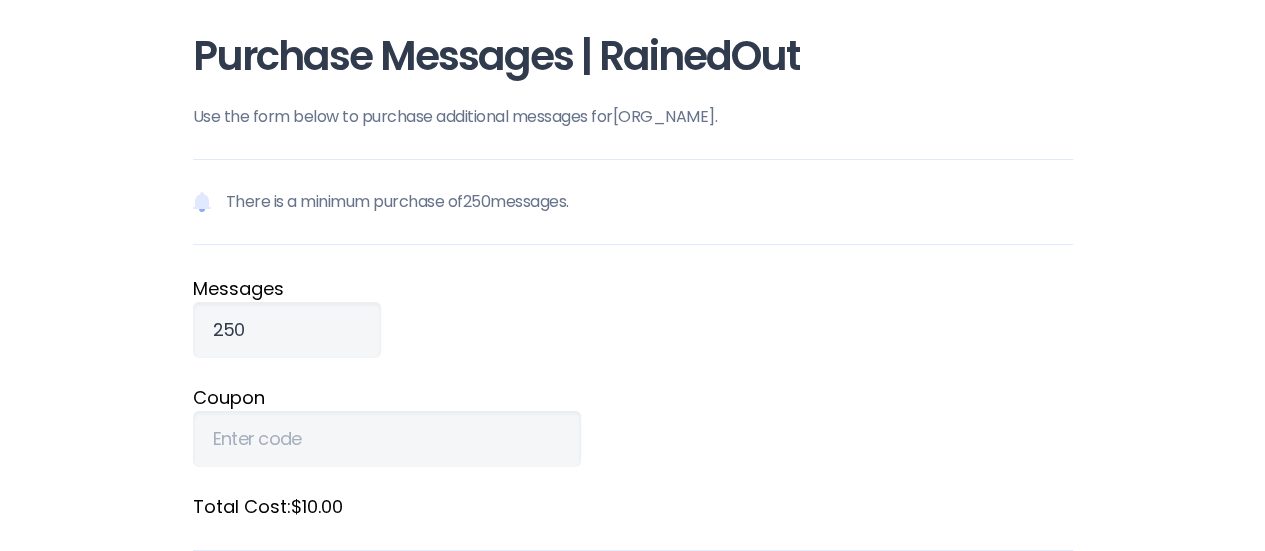 scroll, scrollTop: 200, scrollLeft: 0, axis: vertical 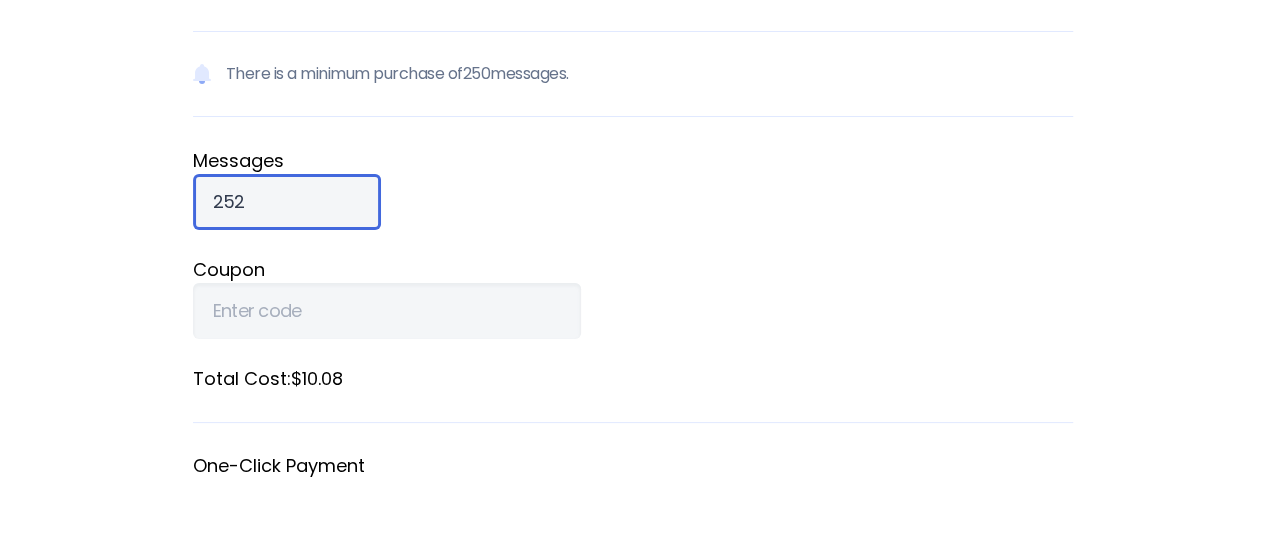 click on "252" at bounding box center [287, 202] 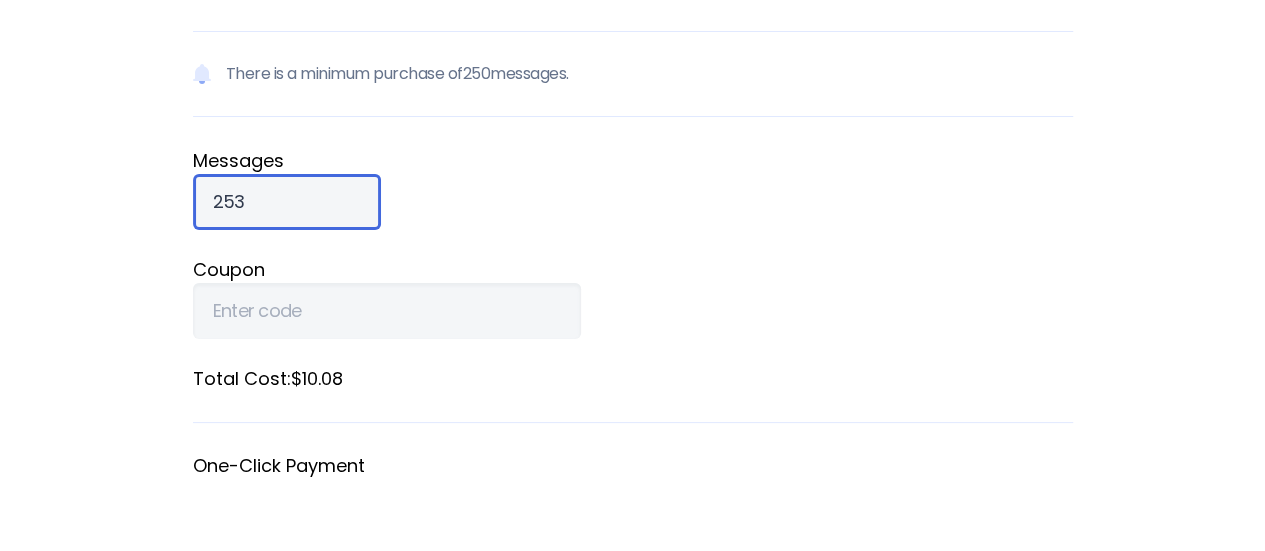 click on "253" at bounding box center [287, 202] 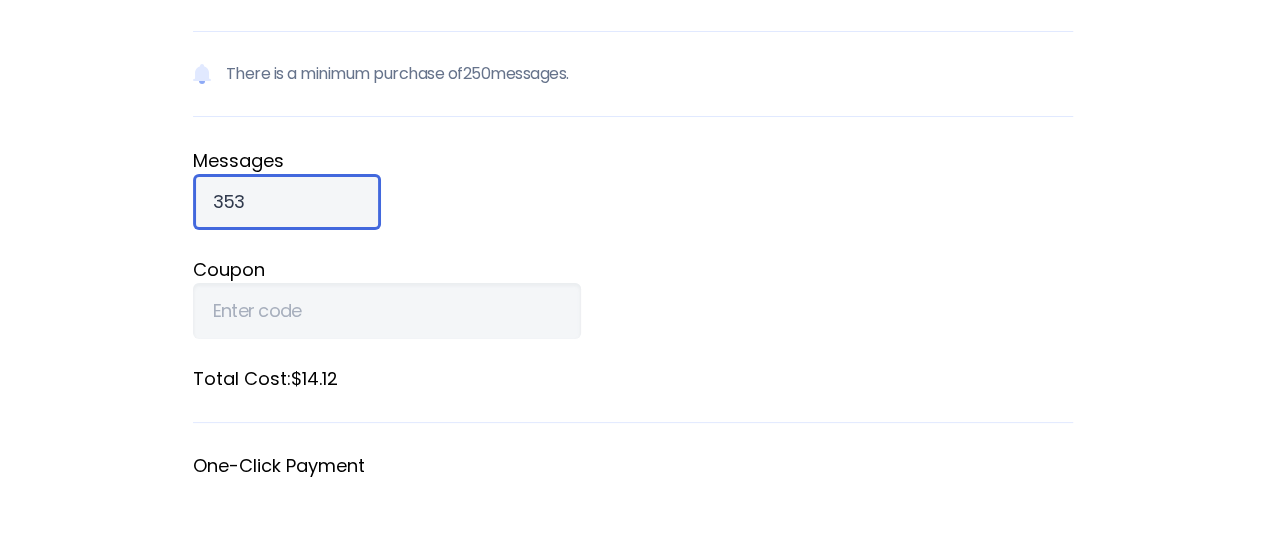 click on "353" at bounding box center (287, 202) 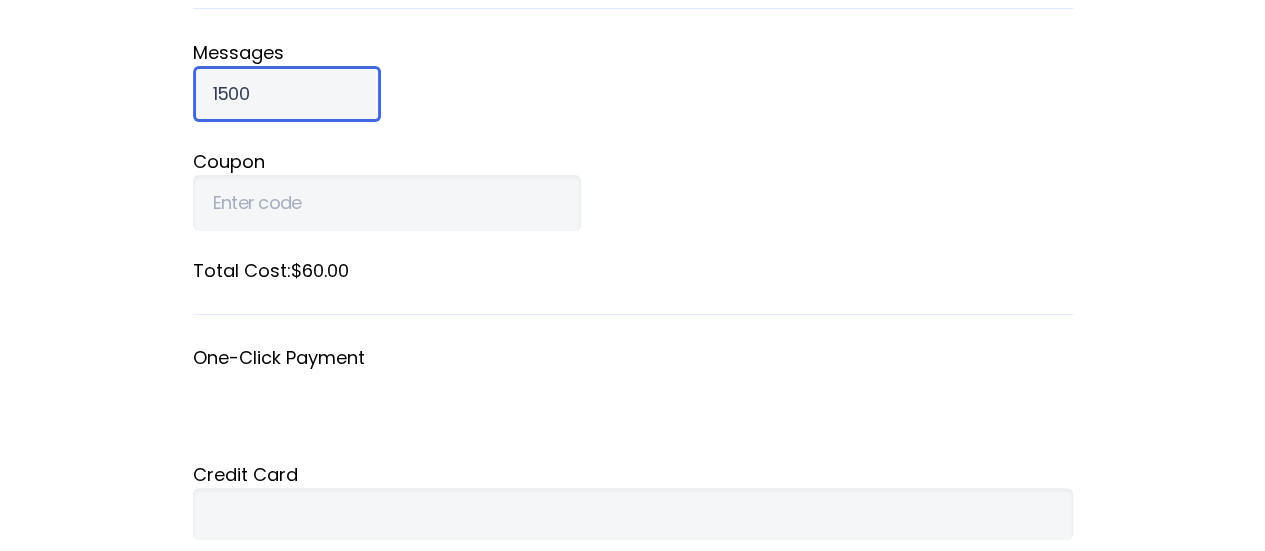 scroll, scrollTop: 400, scrollLeft: 0, axis: vertical 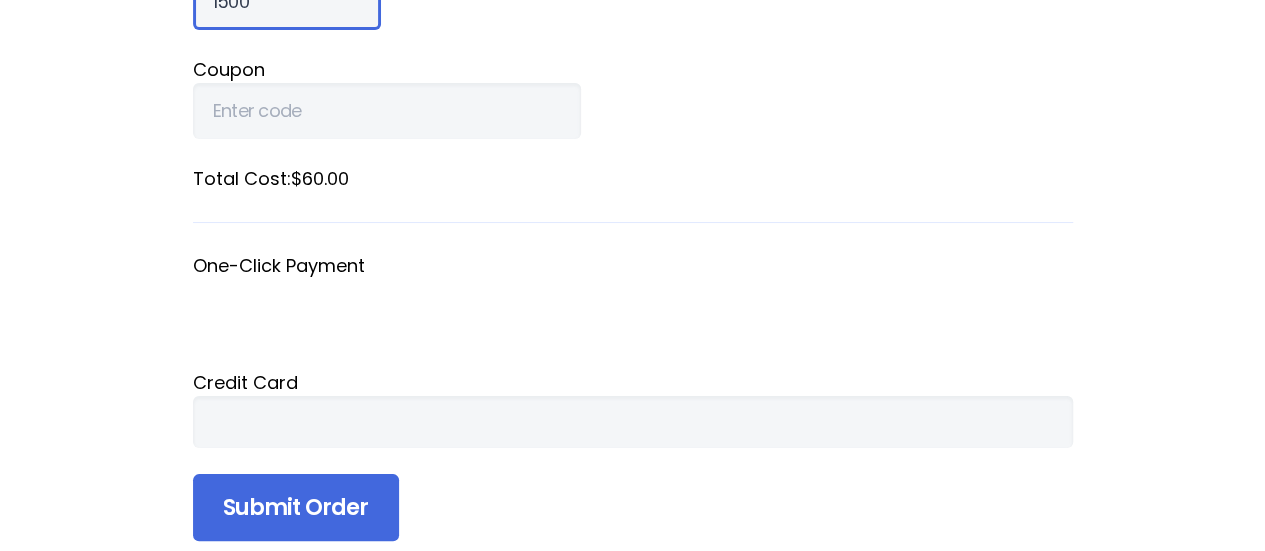 type on "1500" 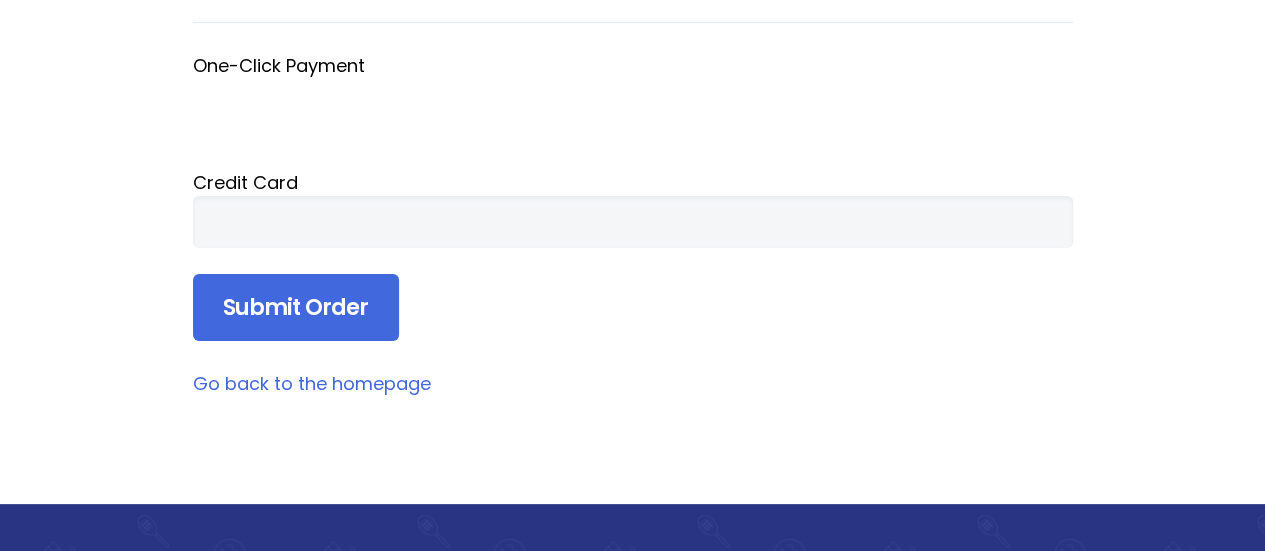 scroll, scrollTop: 700, scrollLeft: 0, axis: vertical 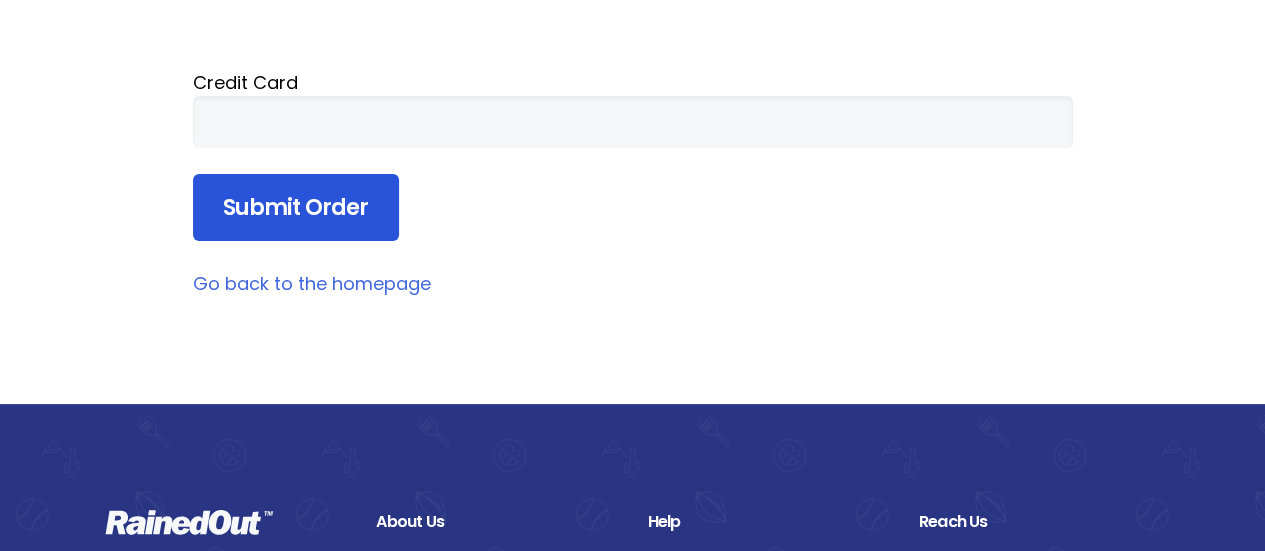 click on "Submit Order" at bounding box center (296, 208) 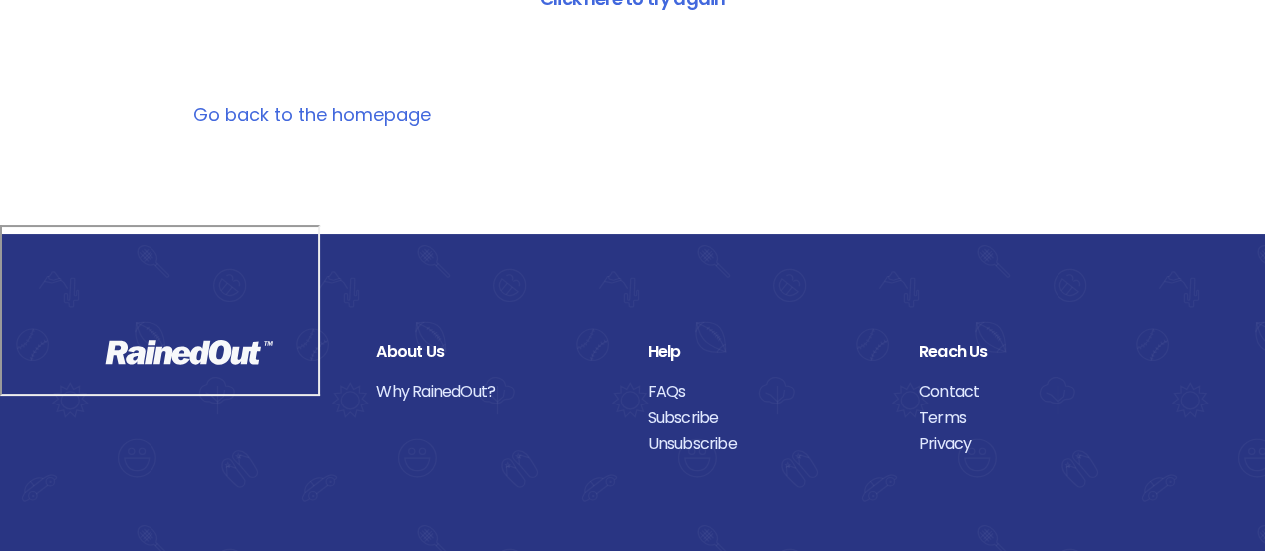 scroll, scrollTop: 23, scrollLeft: 0, axis: vertical 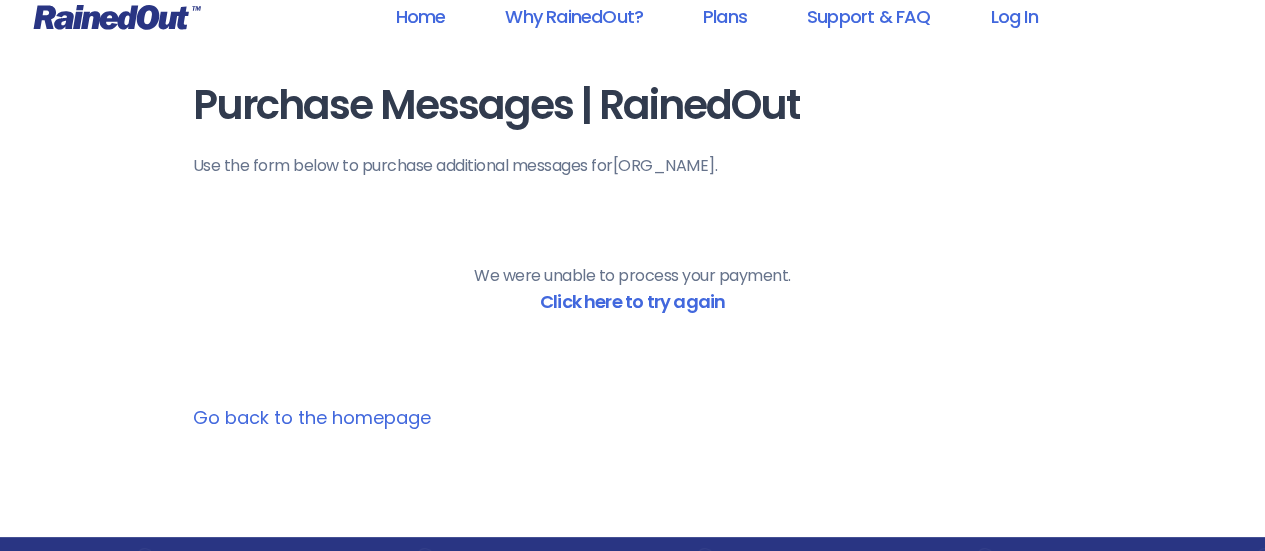 click on "Go back to the homepage" at bounding box center [312, 417] 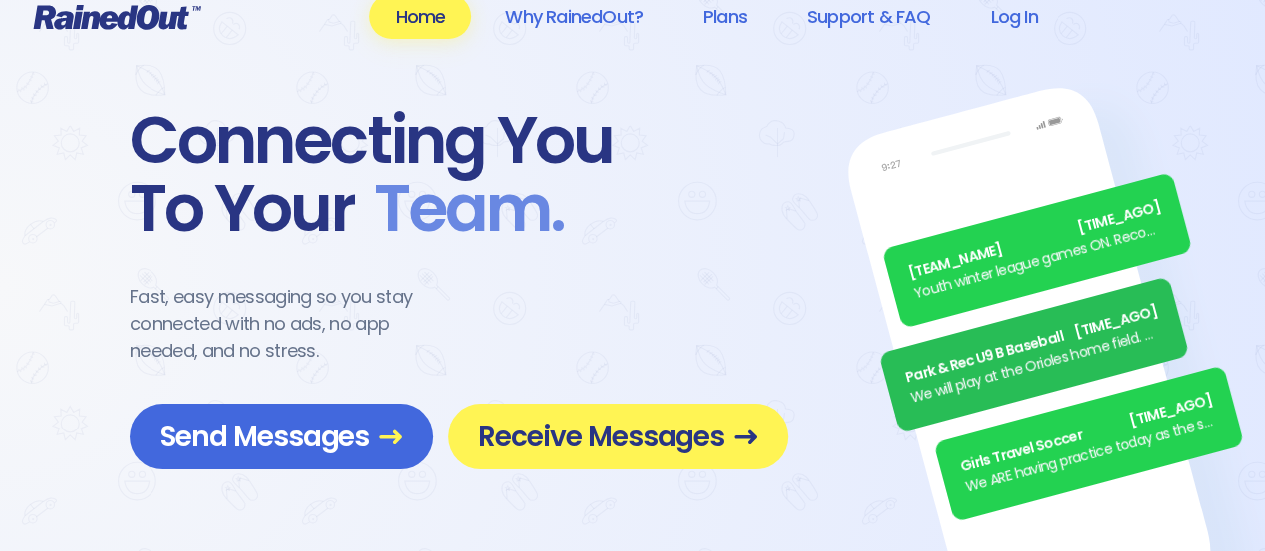 scroll, scrollTop: 0, scrollLeft: 0, axis: both 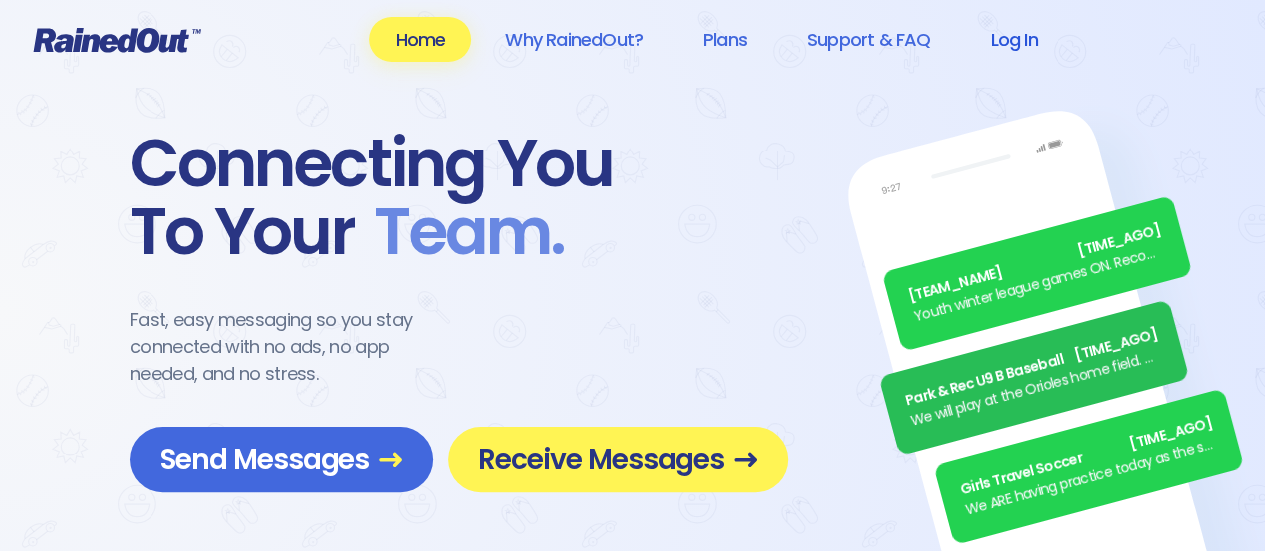 click on "Log In" at bounding box center [1013, 39] 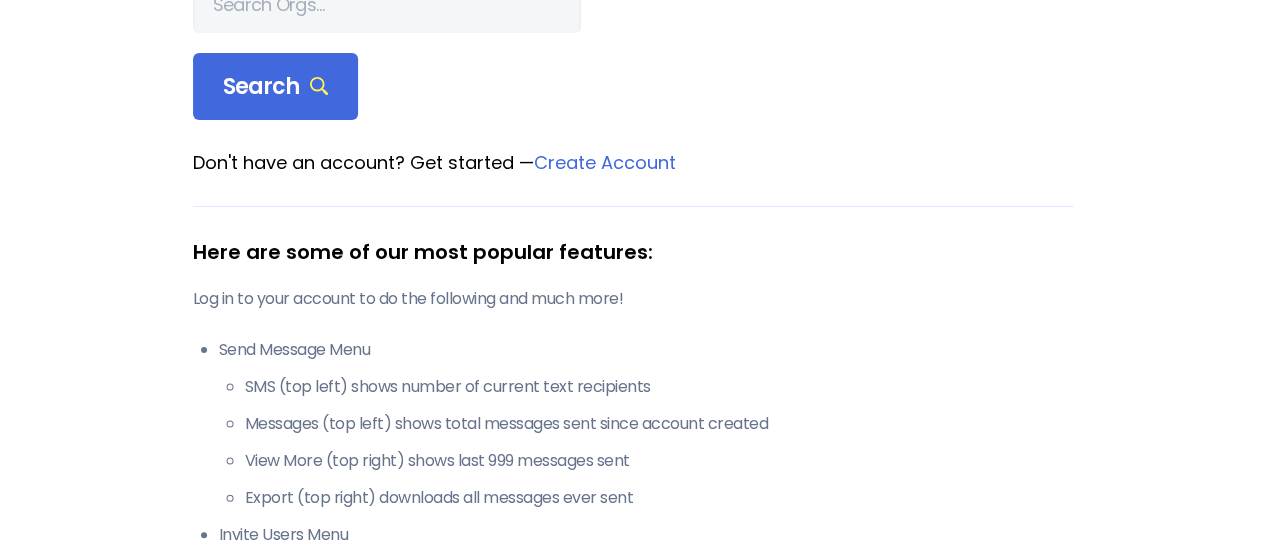 scroll, scrollTop: 100, scrollLeft: 0, axis: vertical 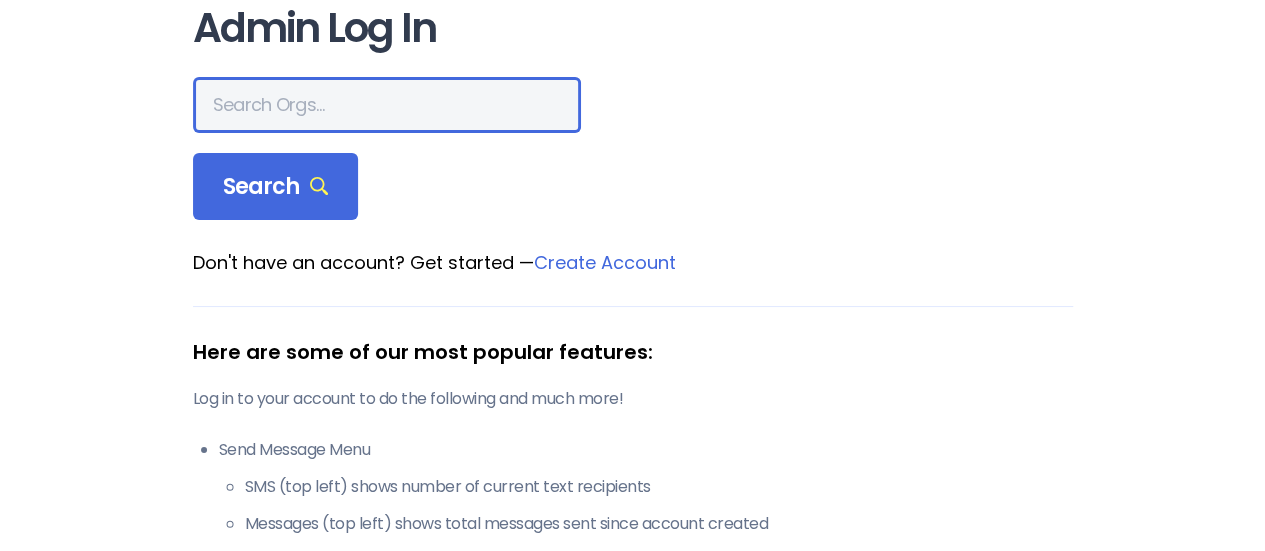 click at bounding box center [387, 105] 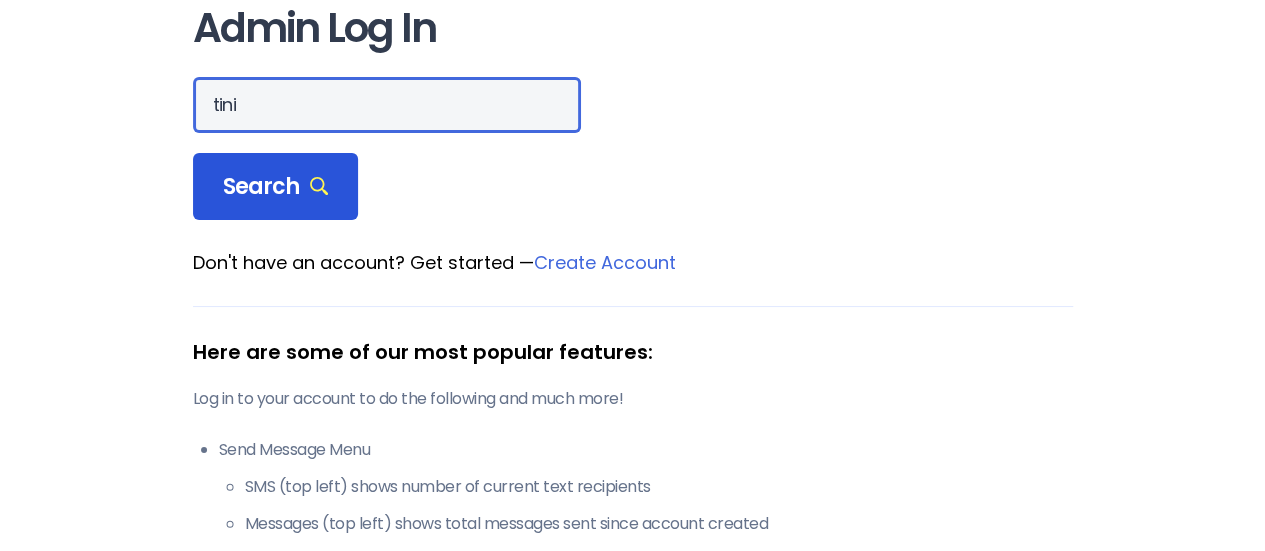 type on "tini" 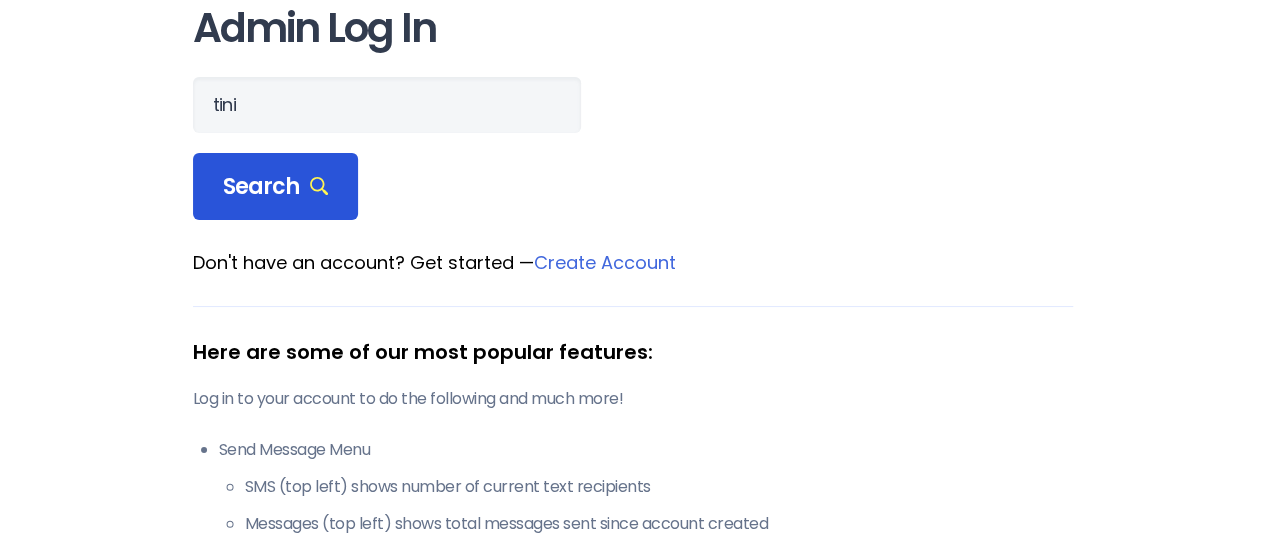 click on "Search" at bounding box center [276, 187] 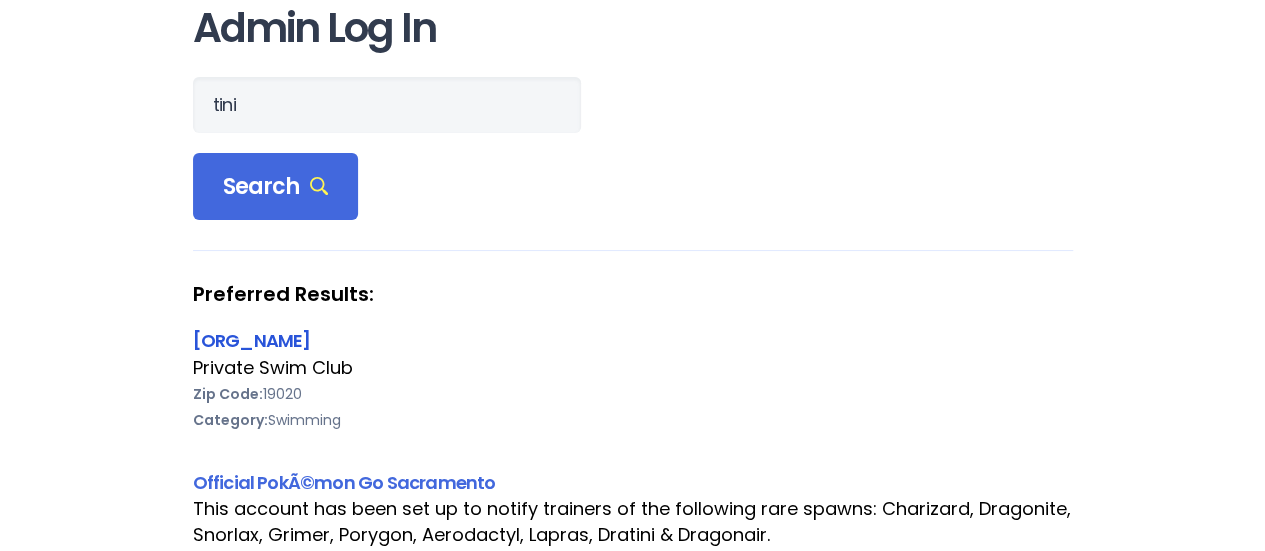 click on "[ORG_NAME]" at bounding box center (252, 340) 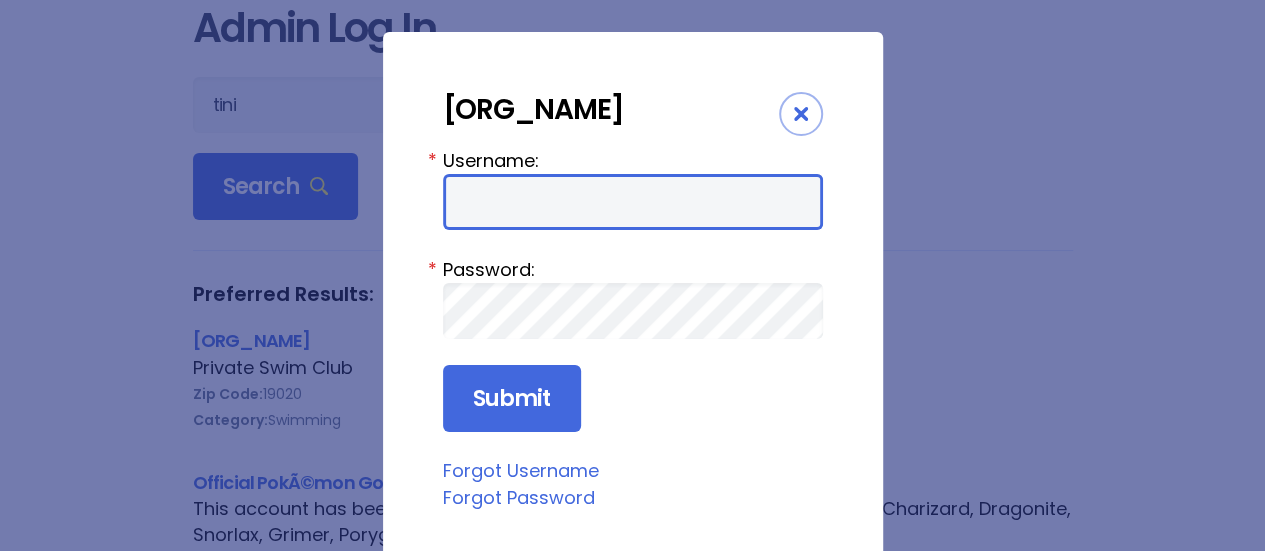 click on "Username:" at bounding box center (633, 202) 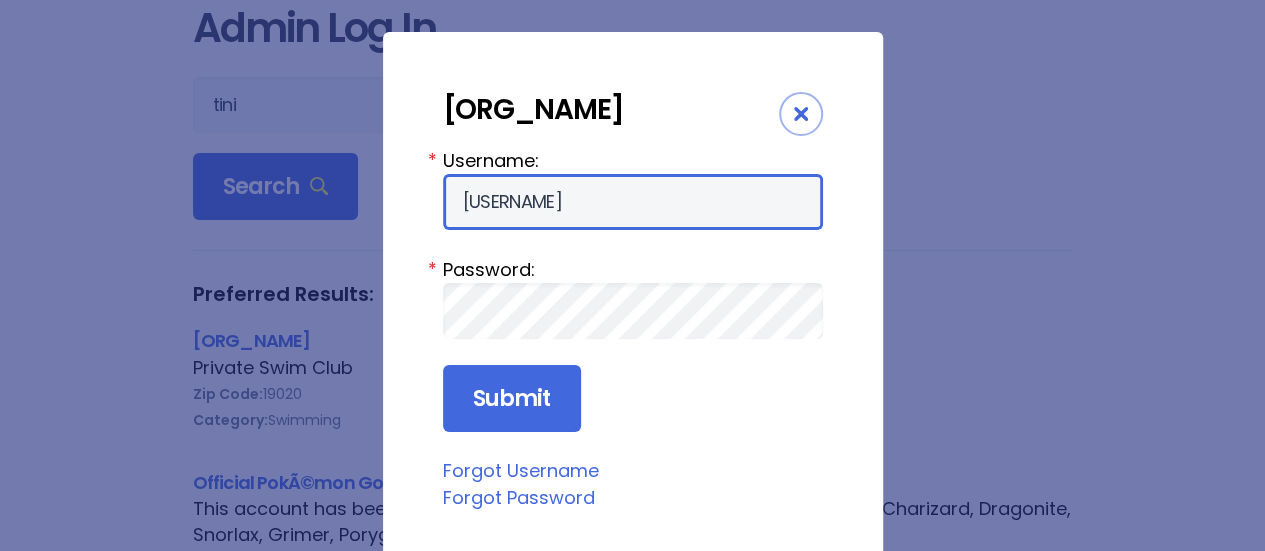type on "[USERNAME]" 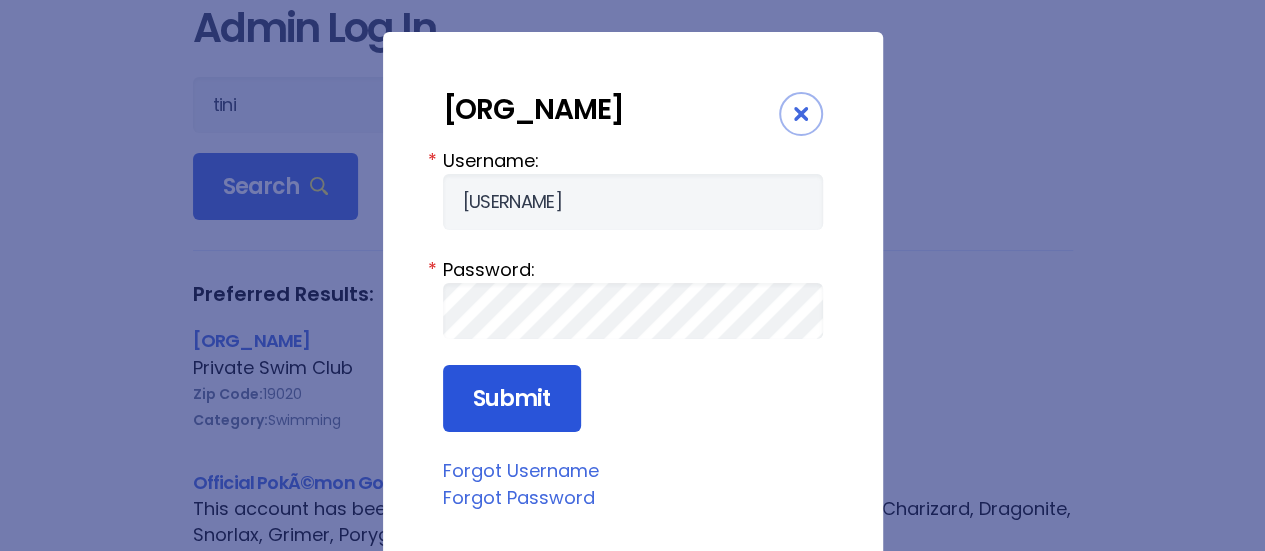 click on "Submit" at bounding box center (512, 399) 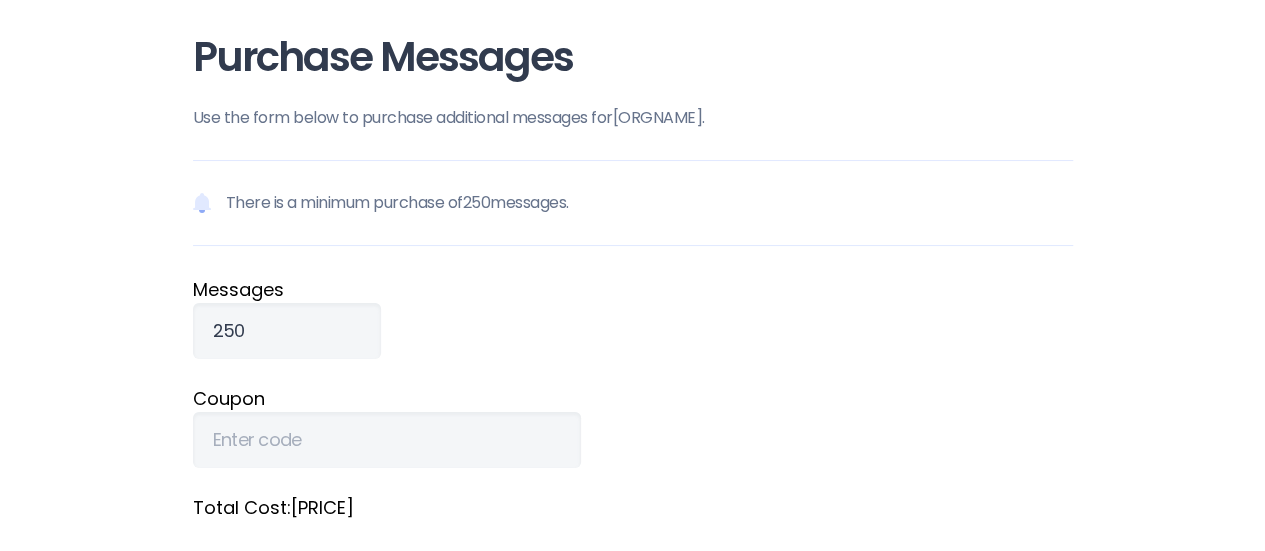 scroll, scrollTop: 200, scrollLeft: 0, axis: vertical 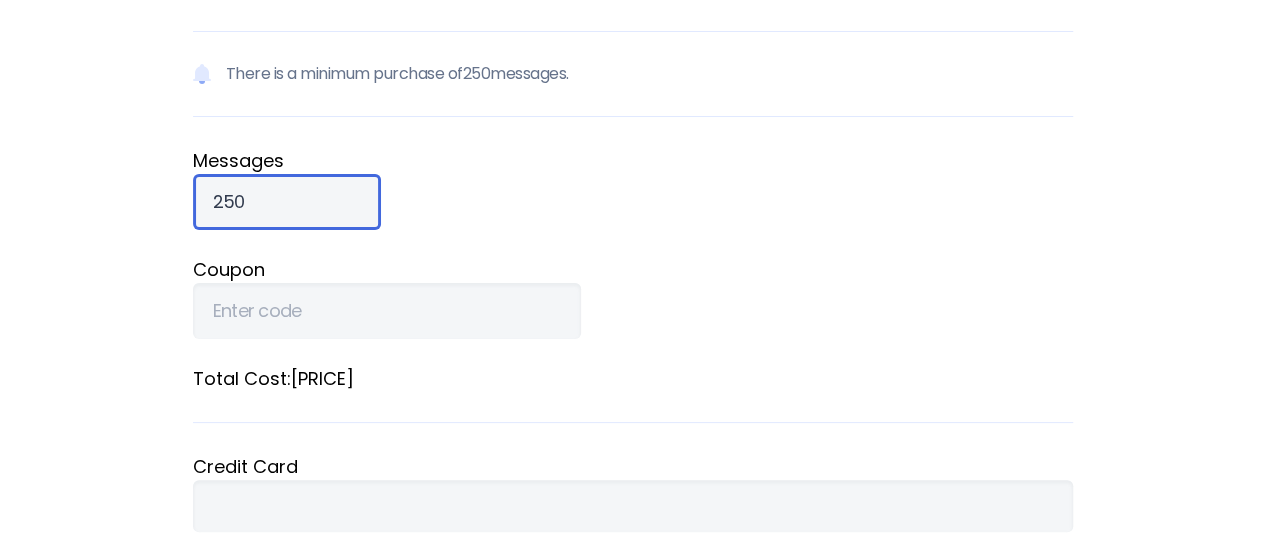 click on "250" at bounding box center (287, 202) 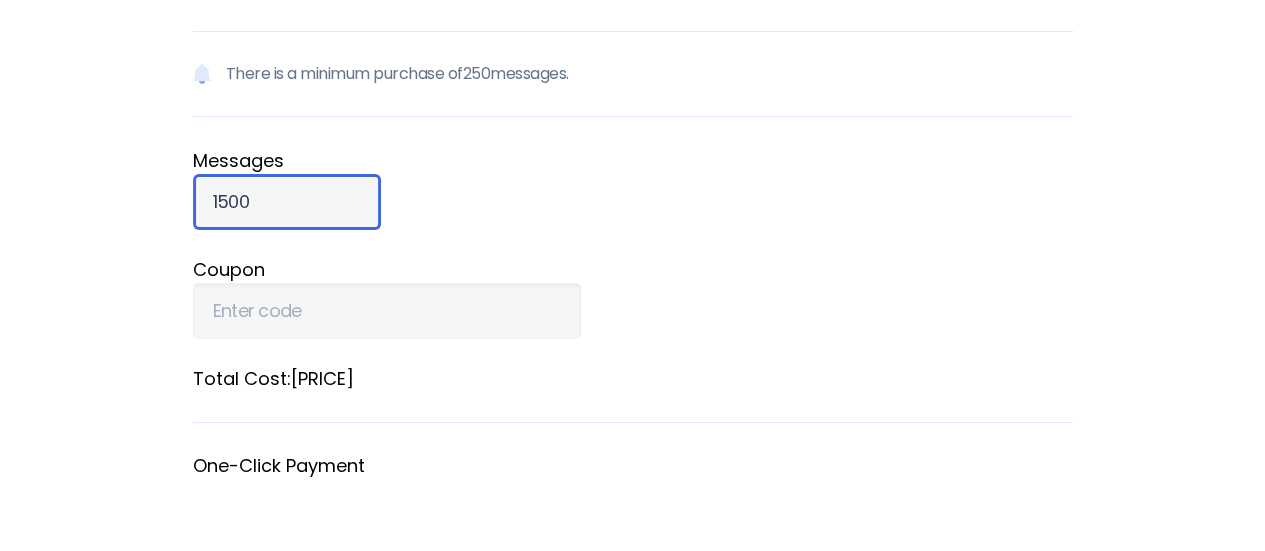 scroll, scrollTop: 400, scrollLeft: 0, axis: vertical 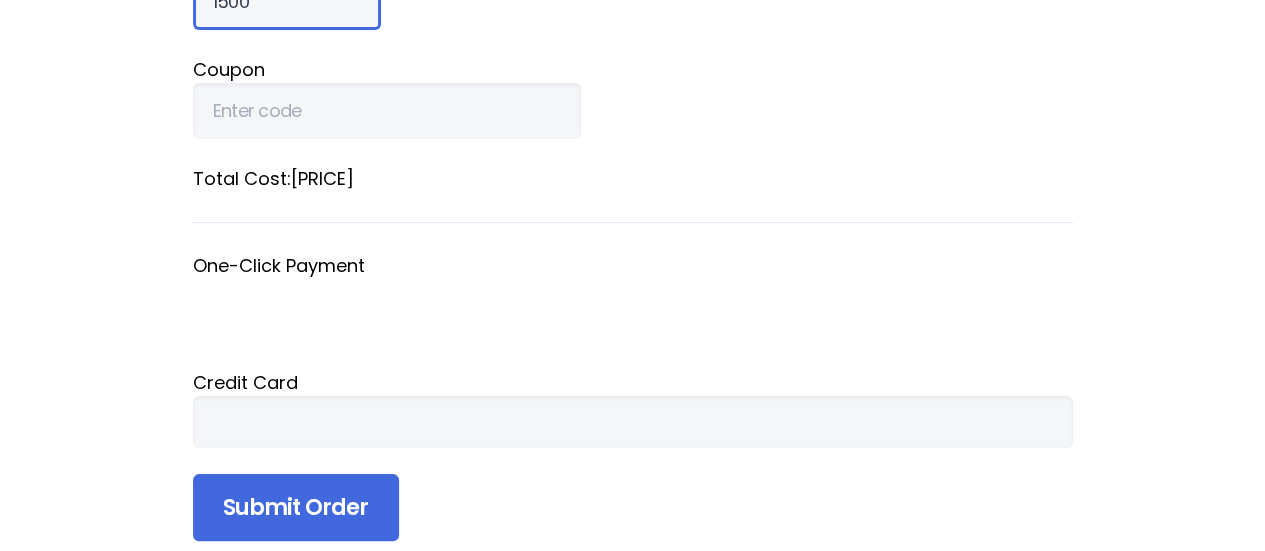 type on "1500" 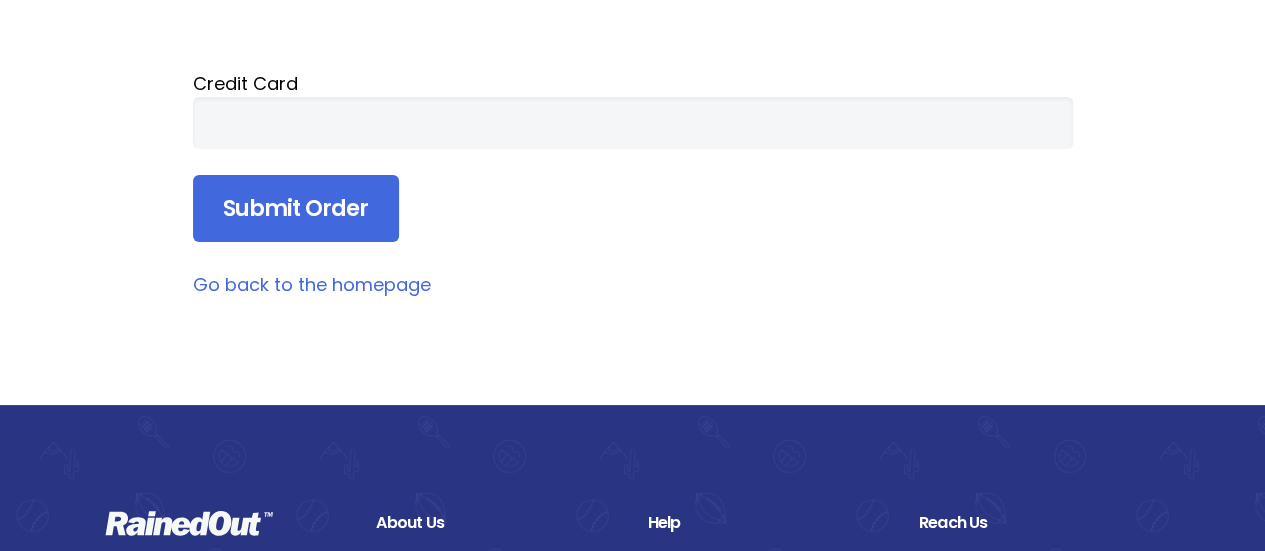 scroll, scrollTop: 700, scrollLeft: 0, axis: vertical 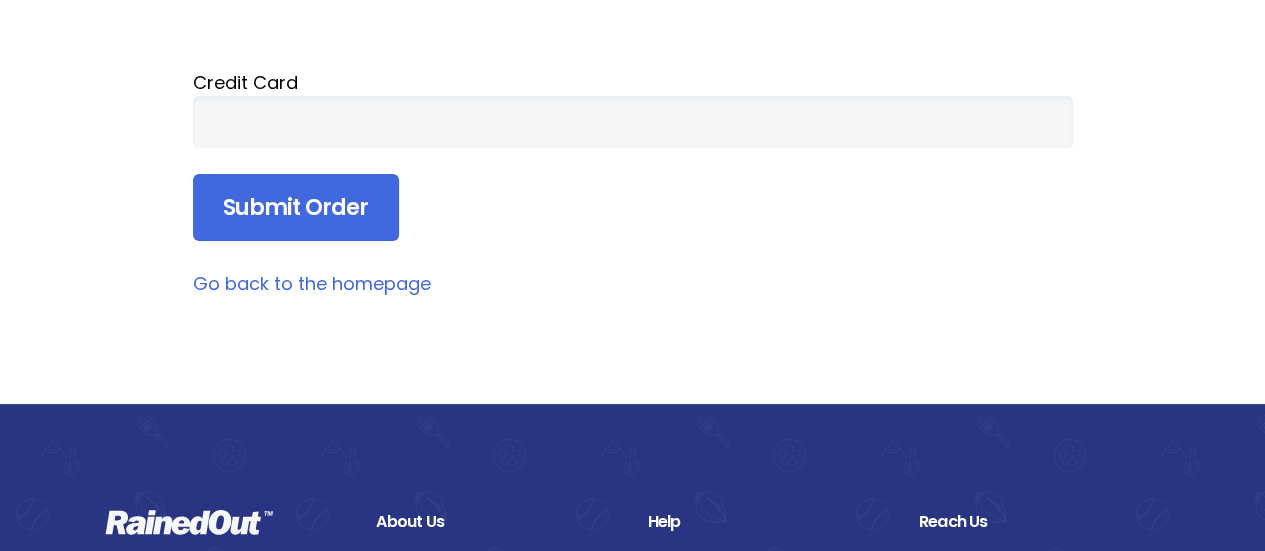 click on "Go back to the homepage" at bounding box center [312, 283] 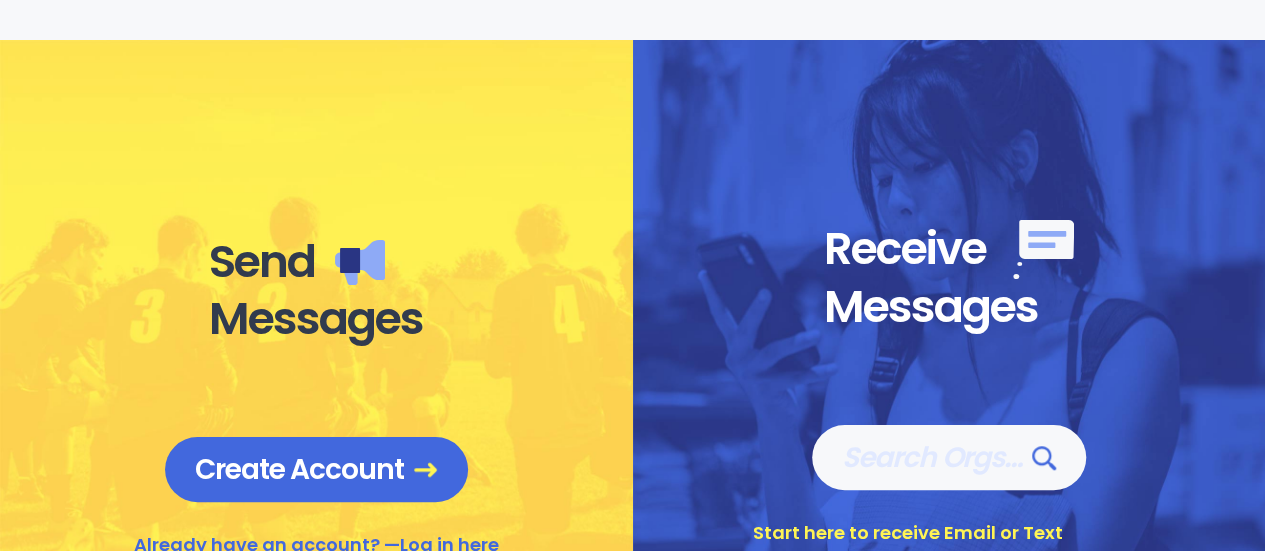 scroll, scrollTop: 0, scrollLeft: 0, axis: both 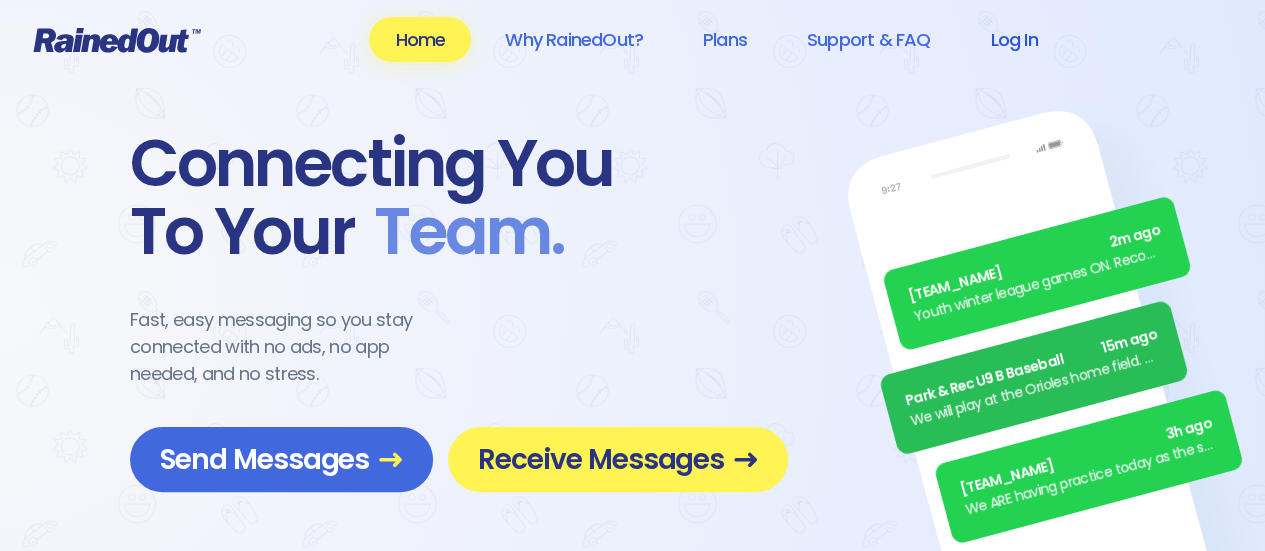click on "Log In" at bounding box center (1013, 39) 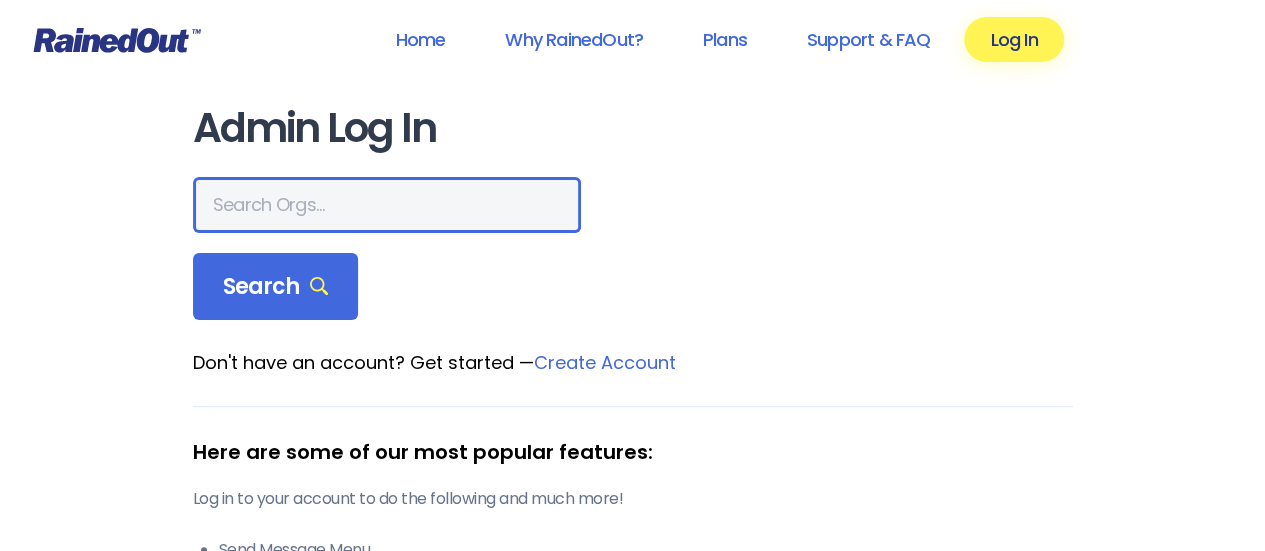 click at bounding box center (387, 205) 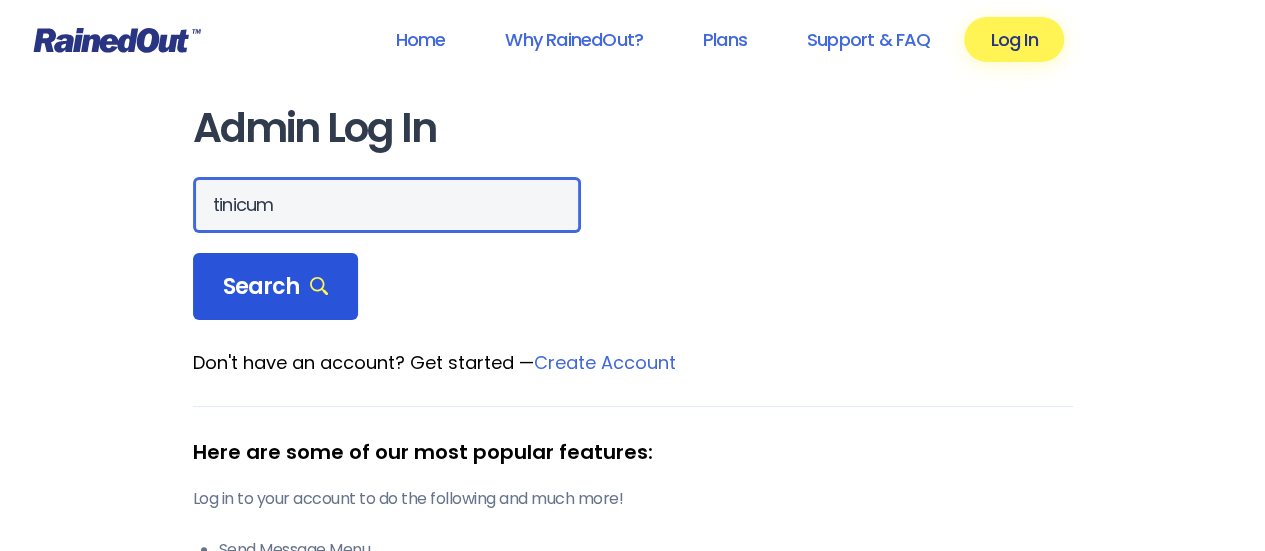 type on "[KEYWORD]" 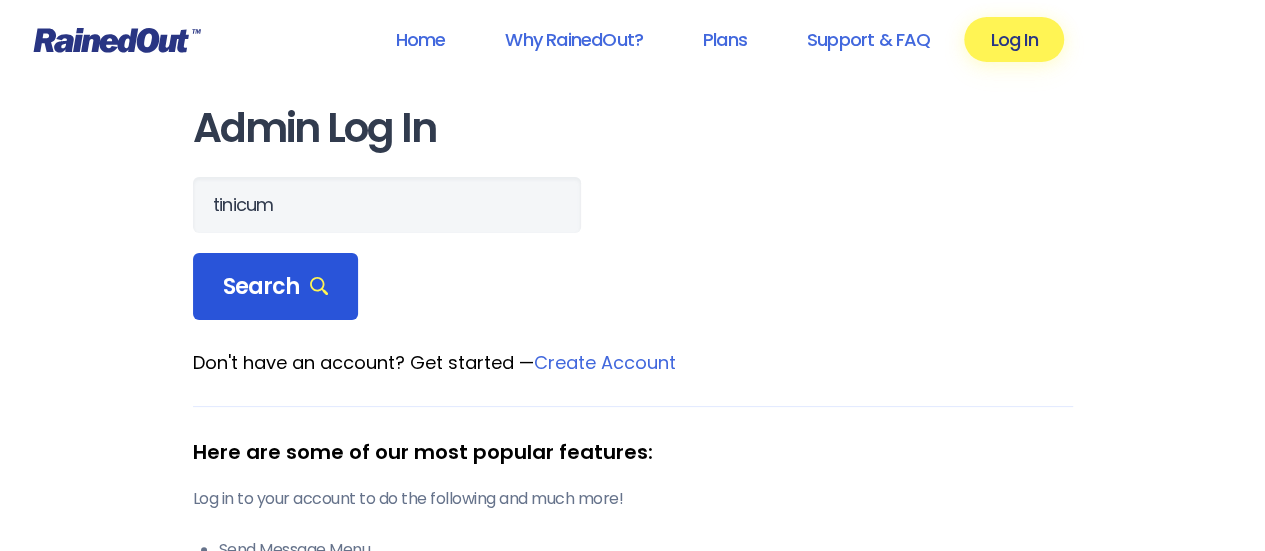 click on "Search" at bounding box center (276, 287) 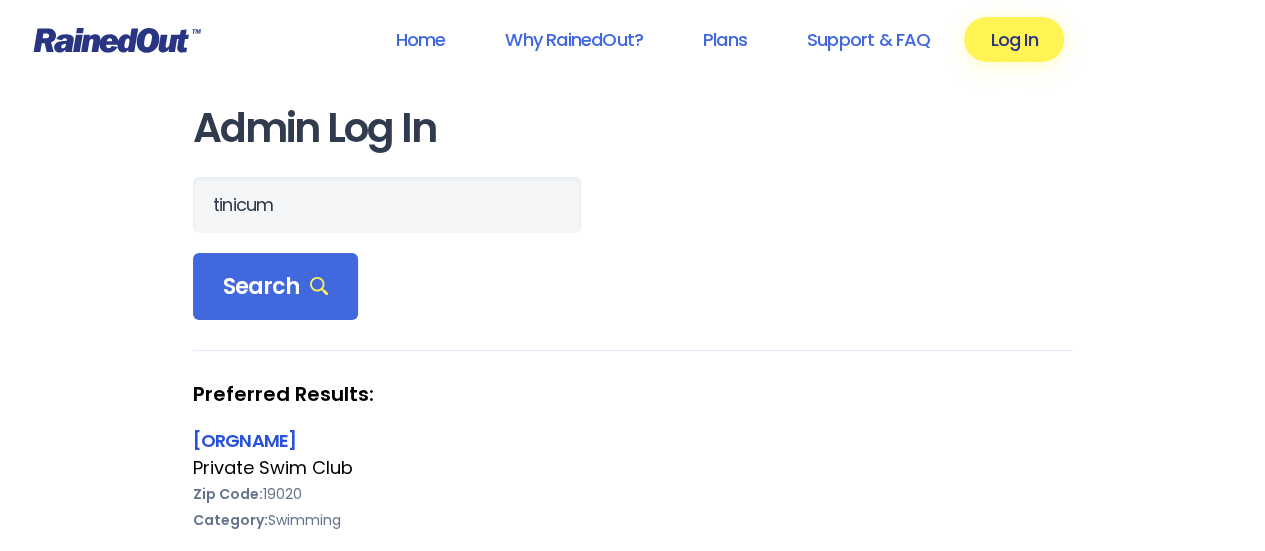 click on "[ORG_NAME]" at bounding box center [245, 440] 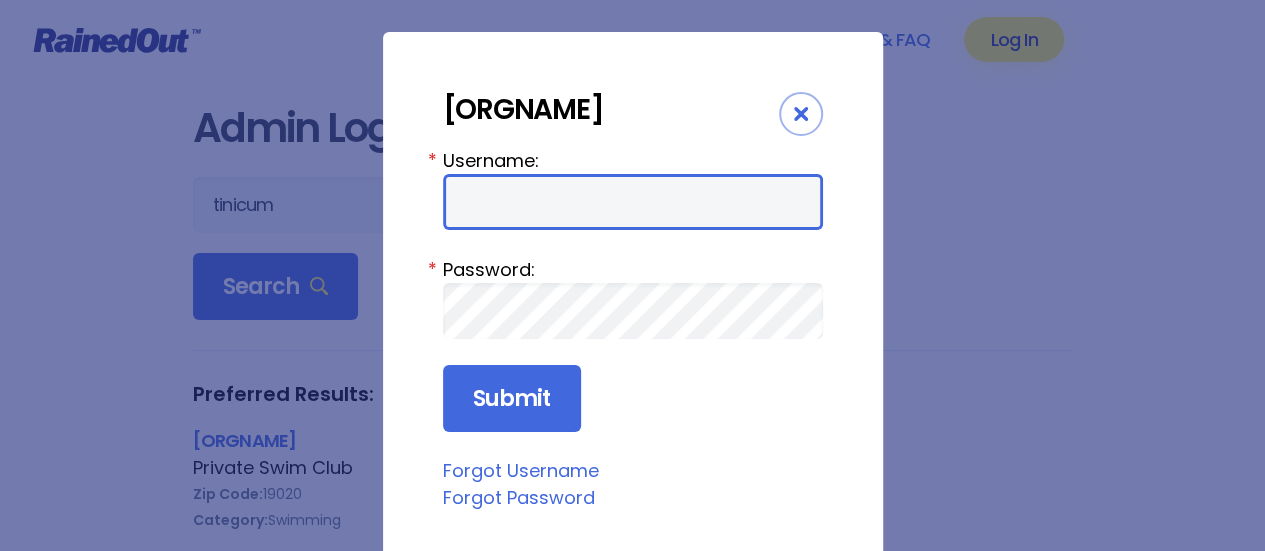 click on "Username:" at bounding box center [633, 202] 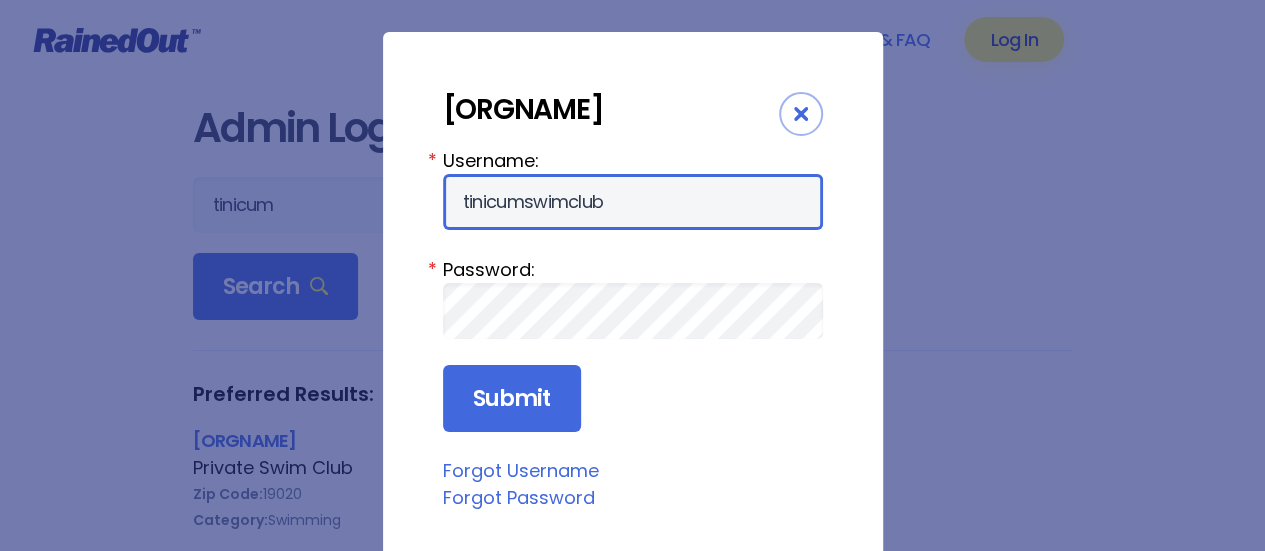 type on "[USERNAME]" 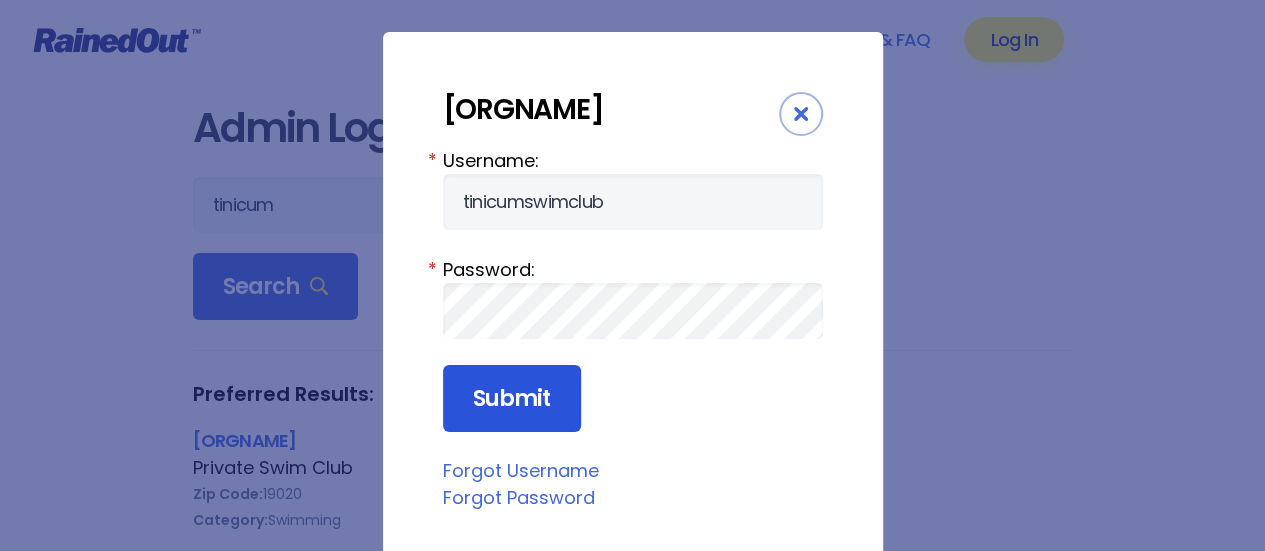 click on "Submit" at bounding box center [512, 399] 